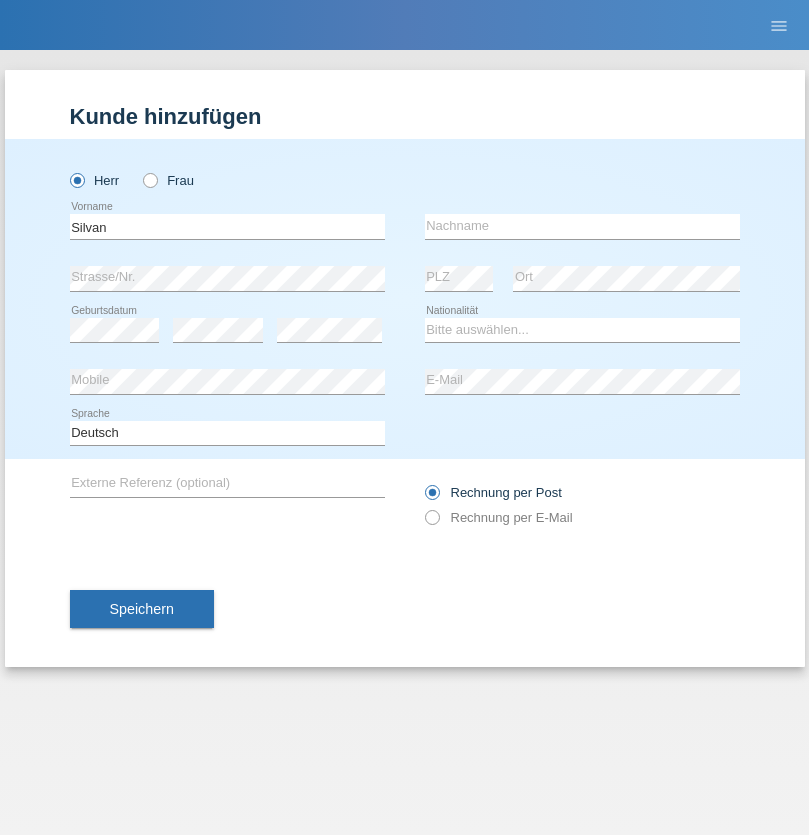 scroll, scrollTop: 0, scrollLeft: 0, axis: both 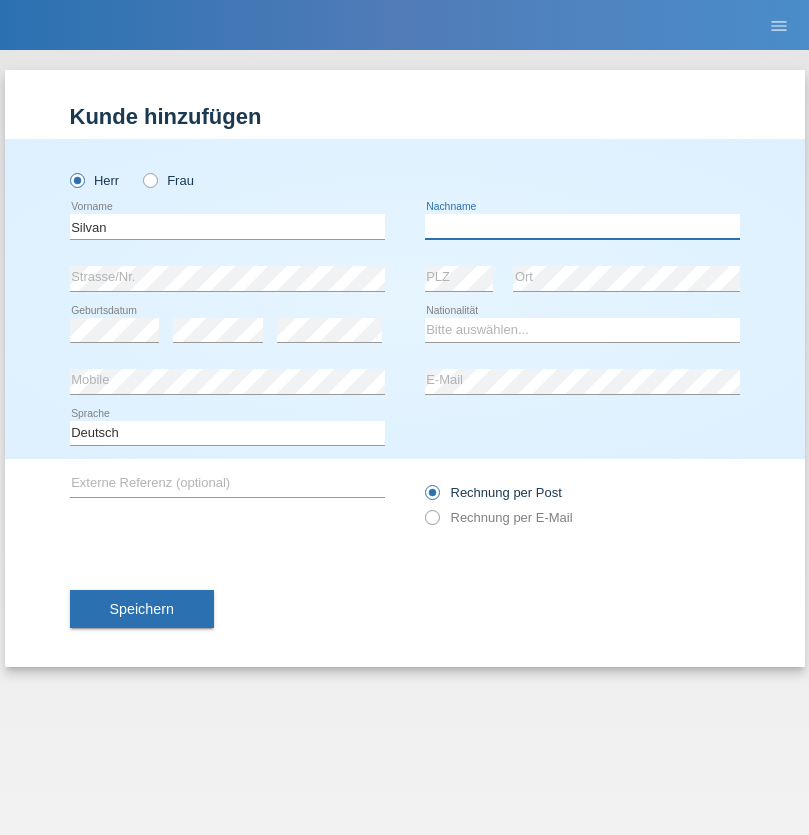 click at bounding box center (582, 226) 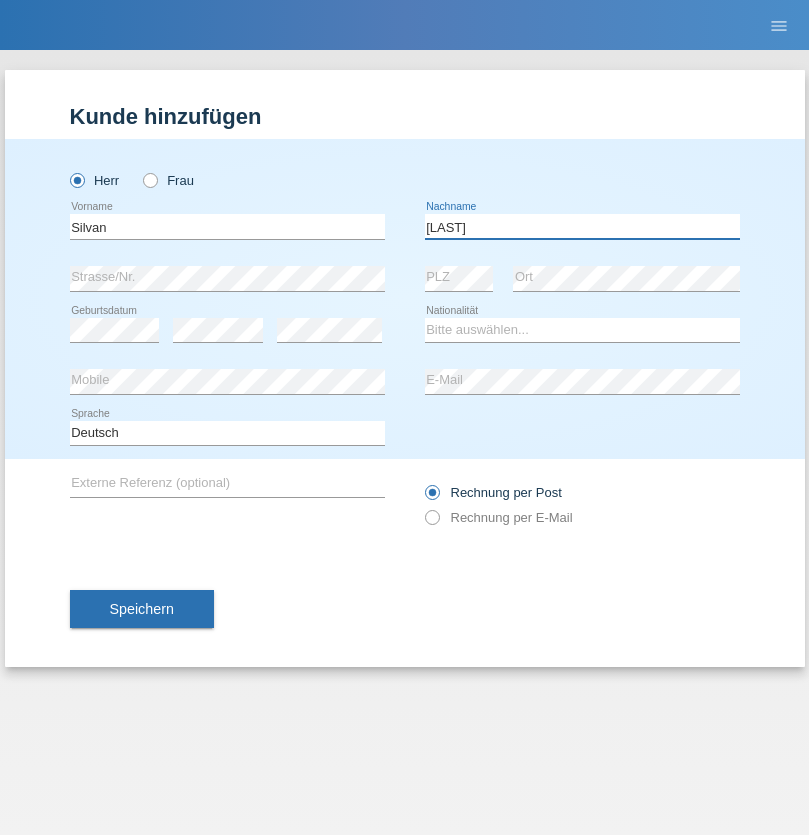 type on "[LAST]" 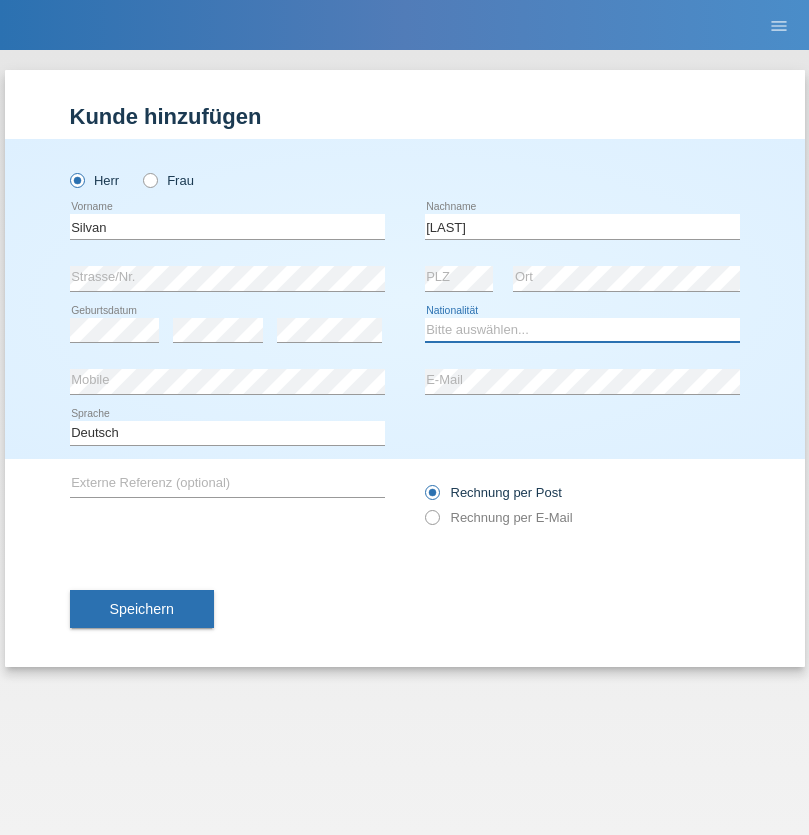 select on "CH" 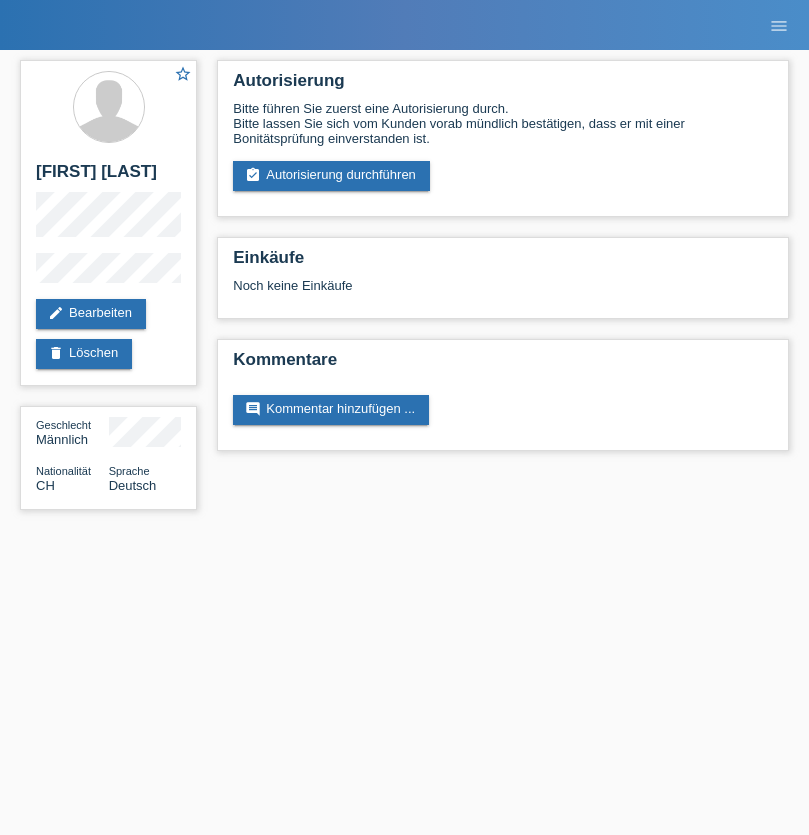 scroll, scrollTop: 0, scrollLeft: 0, axis: both 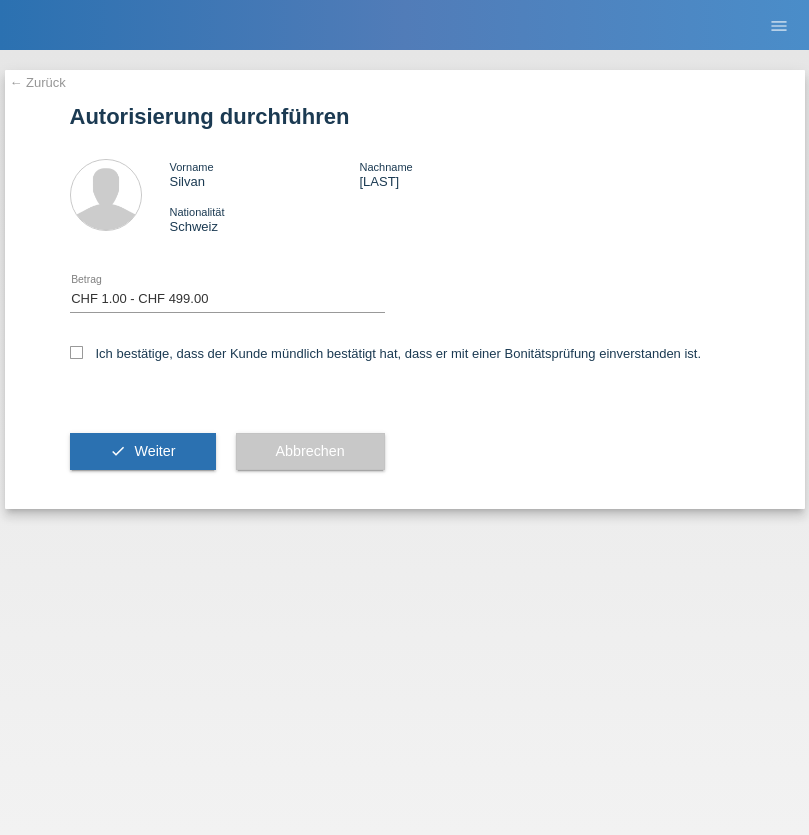 select on "1" 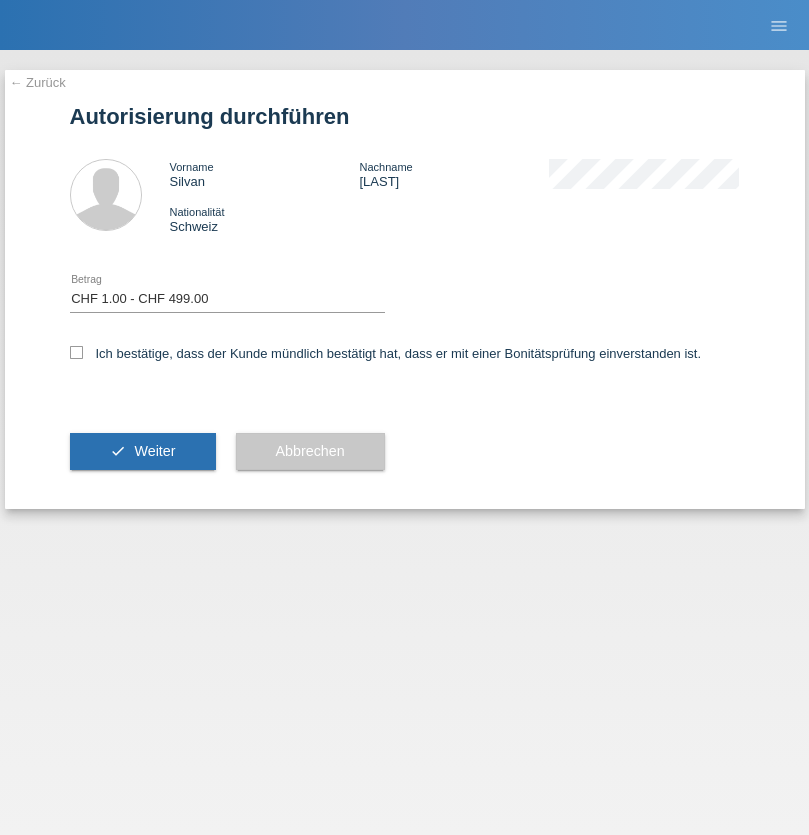 checkbox on "true" 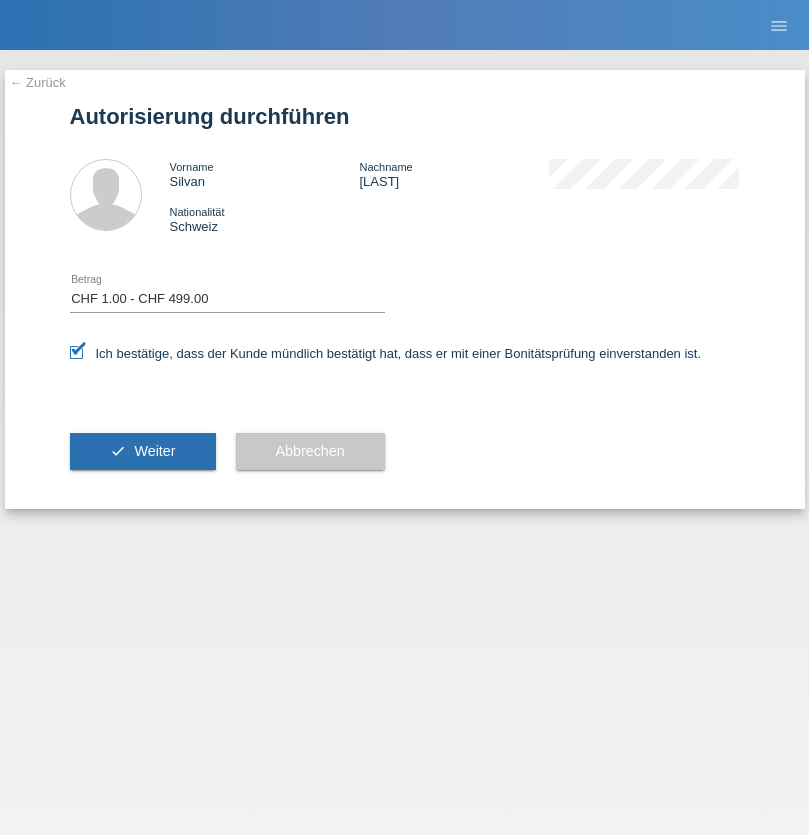 scroll, scrollTop: 0, scrollLeft: 0, axis: both 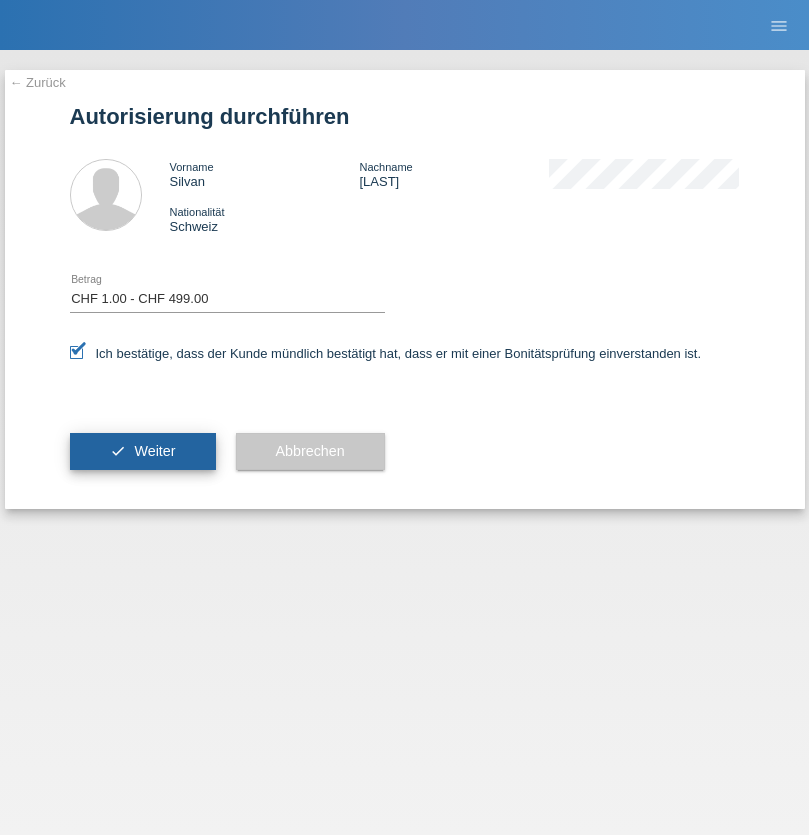 click on "Weiter" at bounding box center [154, 451] 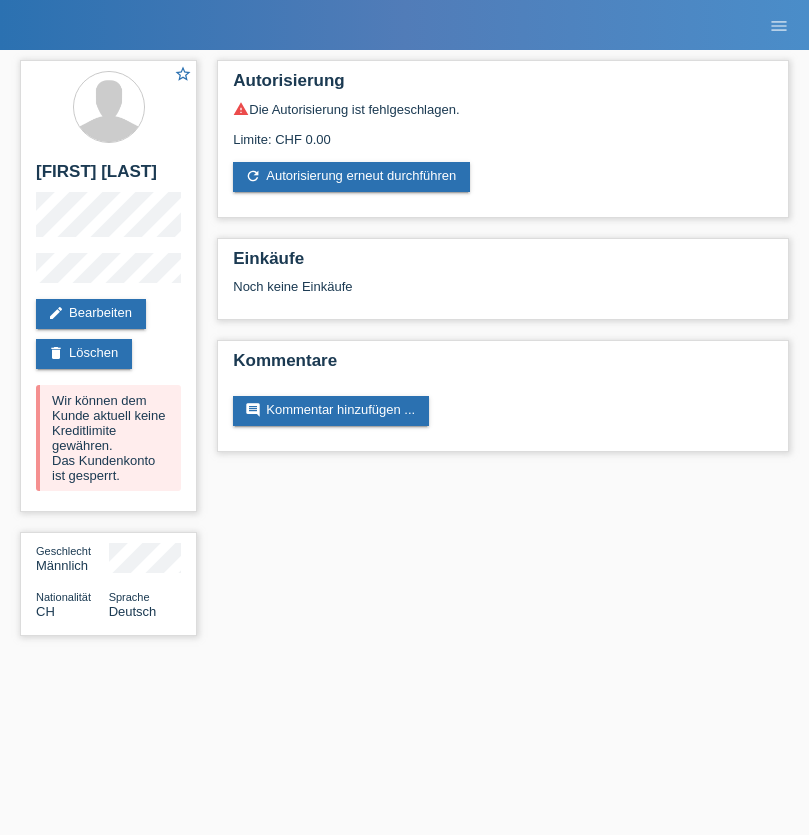 scroll, scrollTop: 0, scrollLeft: 0, axis: both 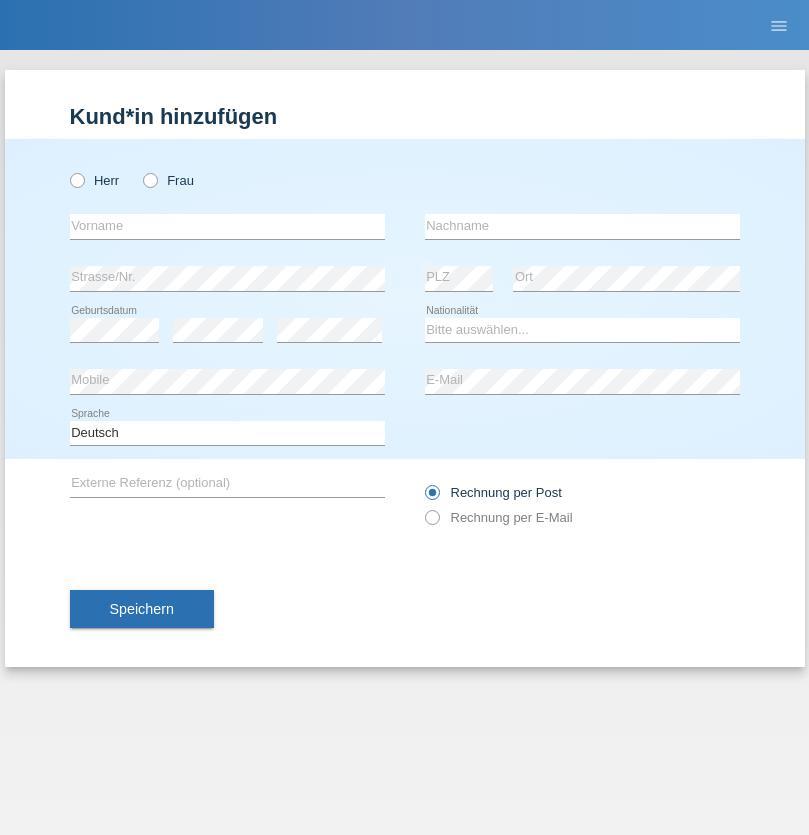 radio on "true" 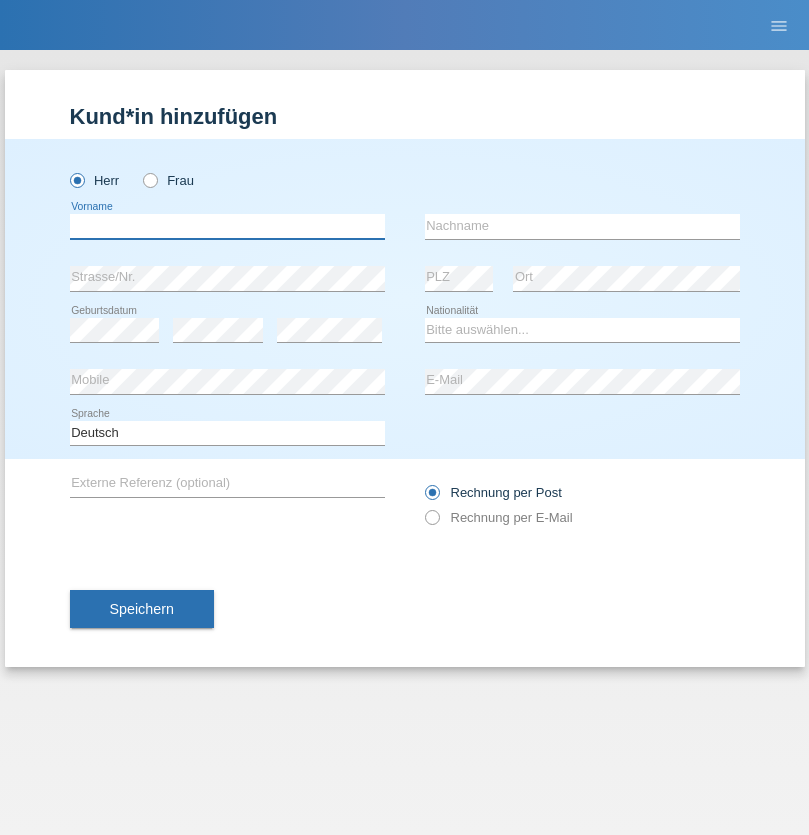click at bounding box center [227, 226] 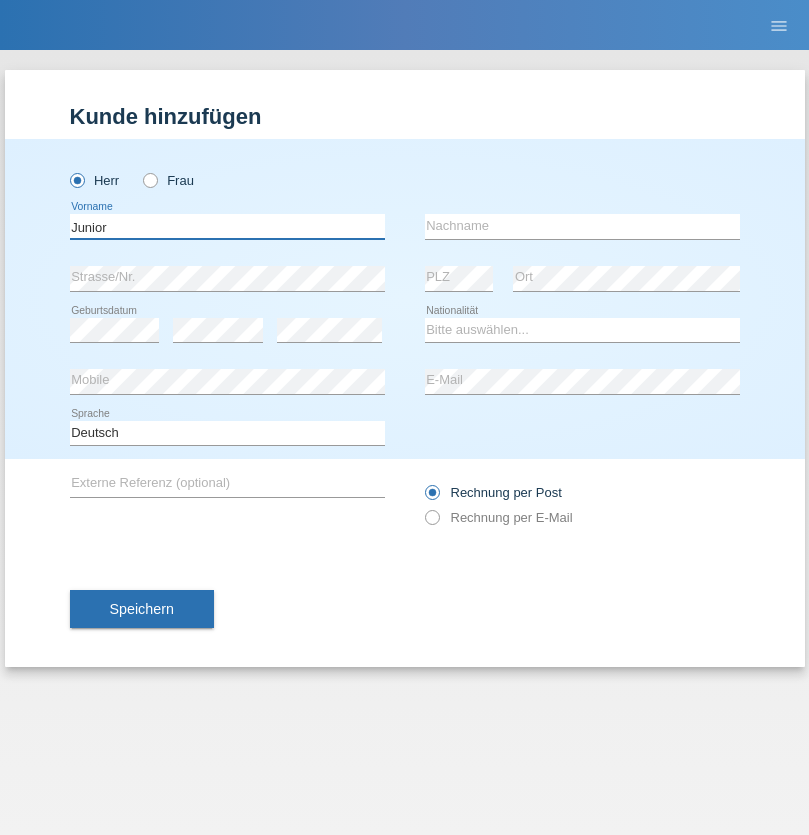 type on "Junior" 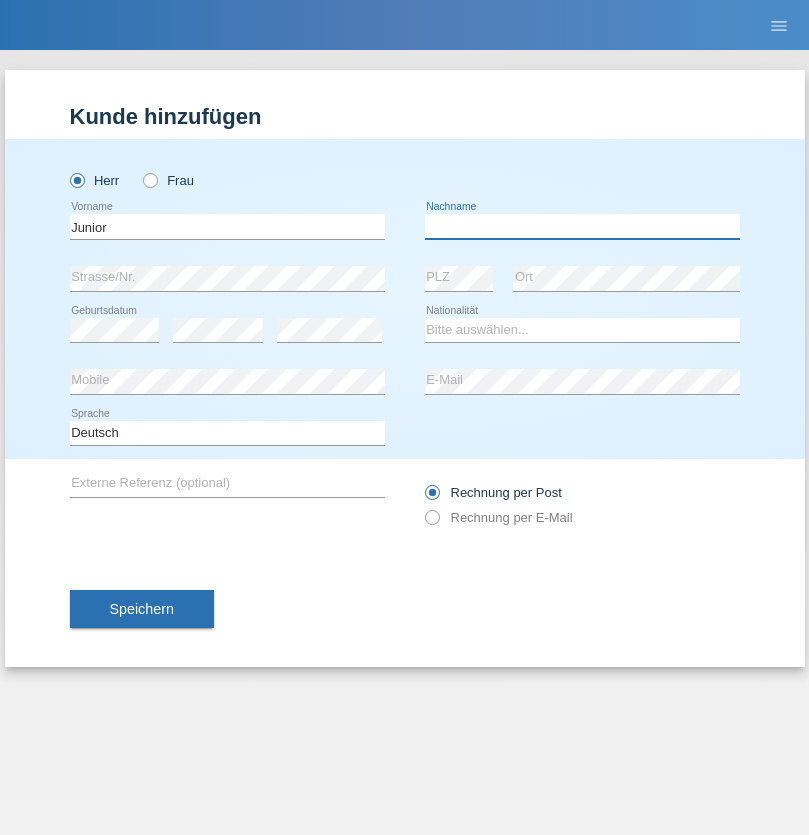 click at bounding box center [582, 226] 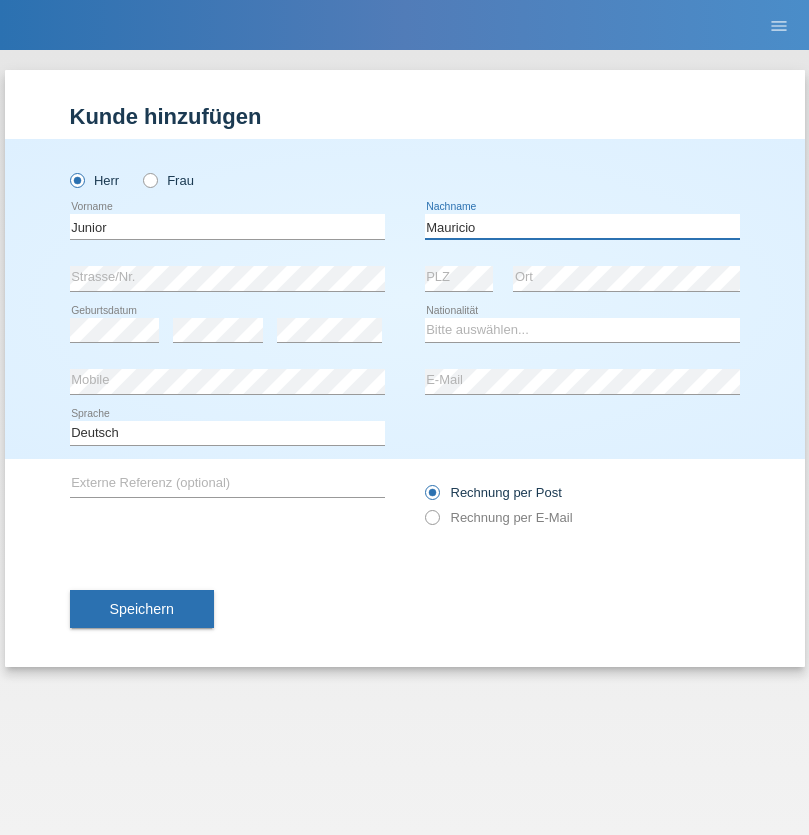 type on "Mauricio" 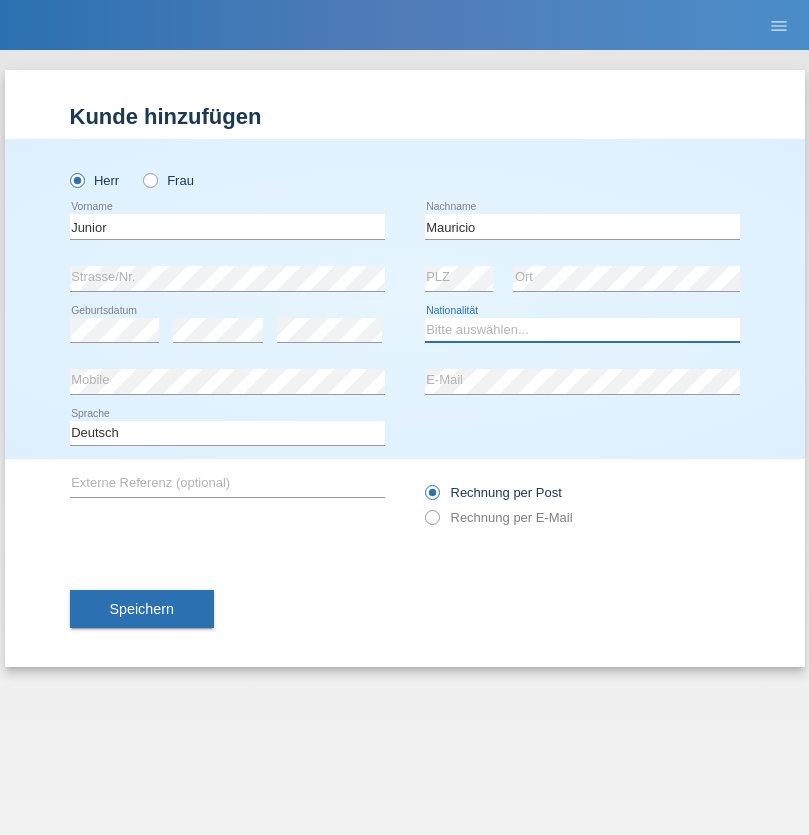 select on "CH" 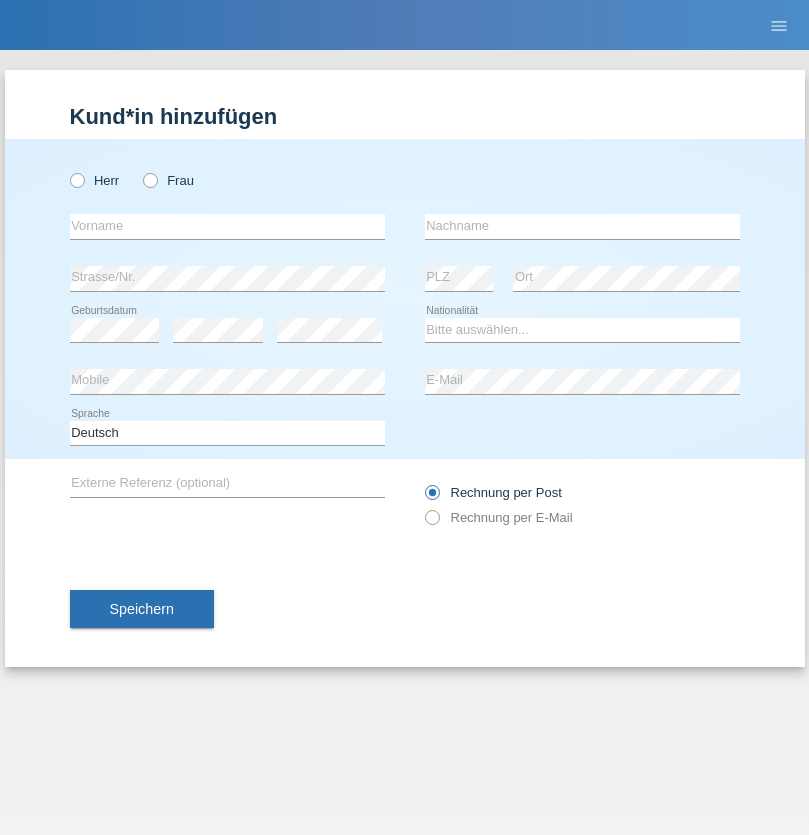 scroll, scrollTop: 0, scrollLeft: 0, axis: both 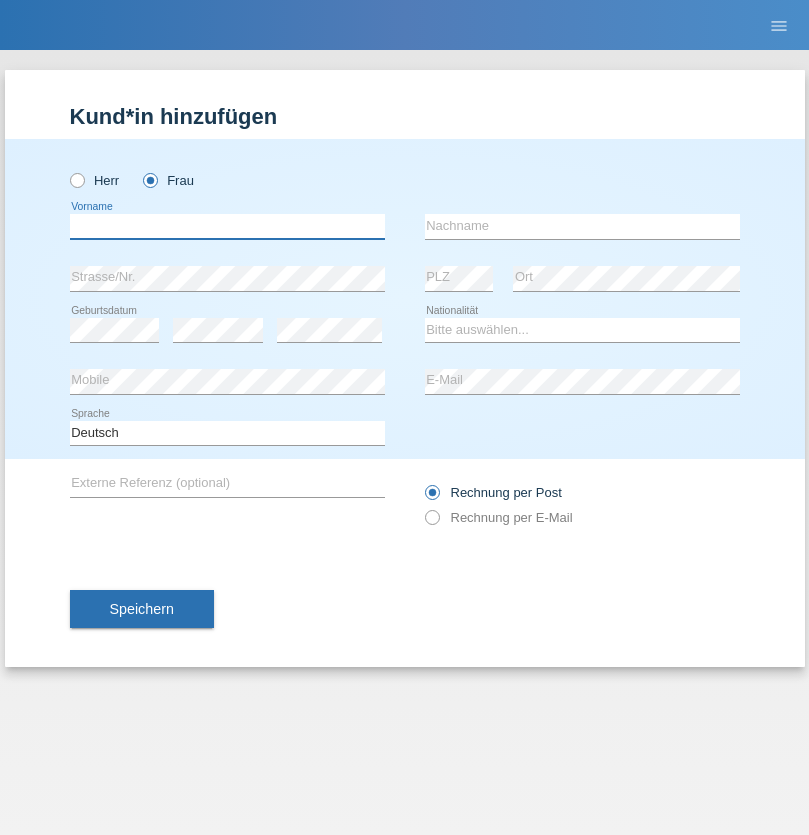 click at bounding box center [227, 226] 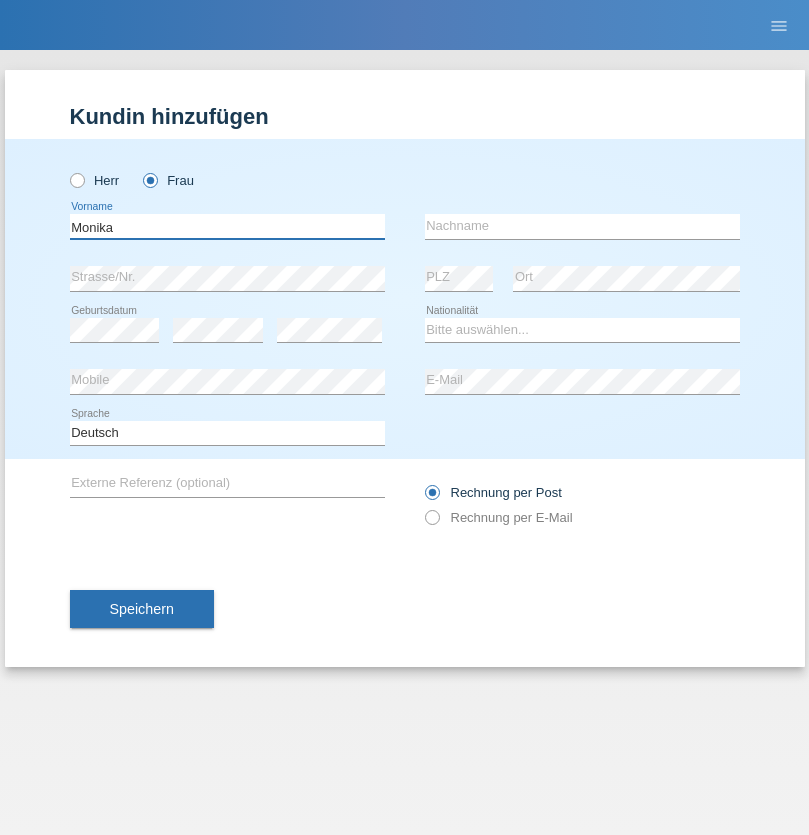 type on "Monika" 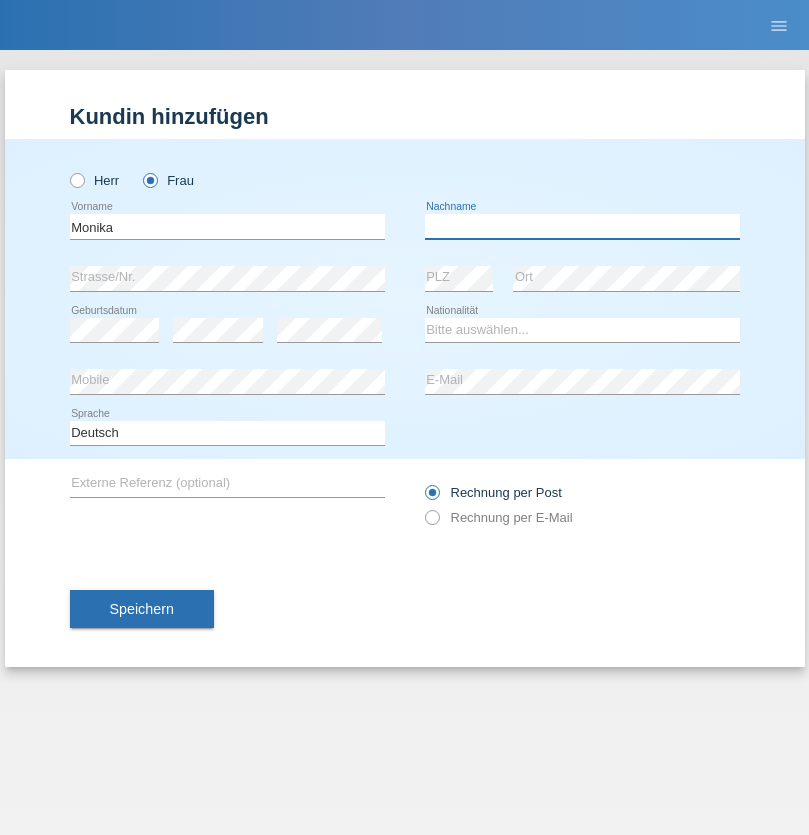 click at bounding box center [582, 226] 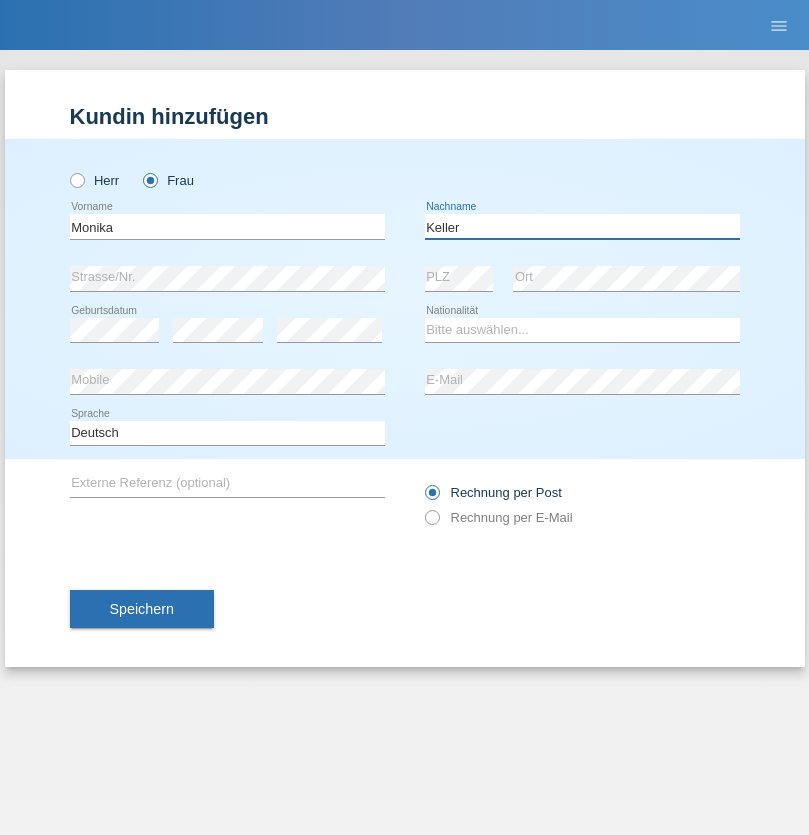type on "Keller" 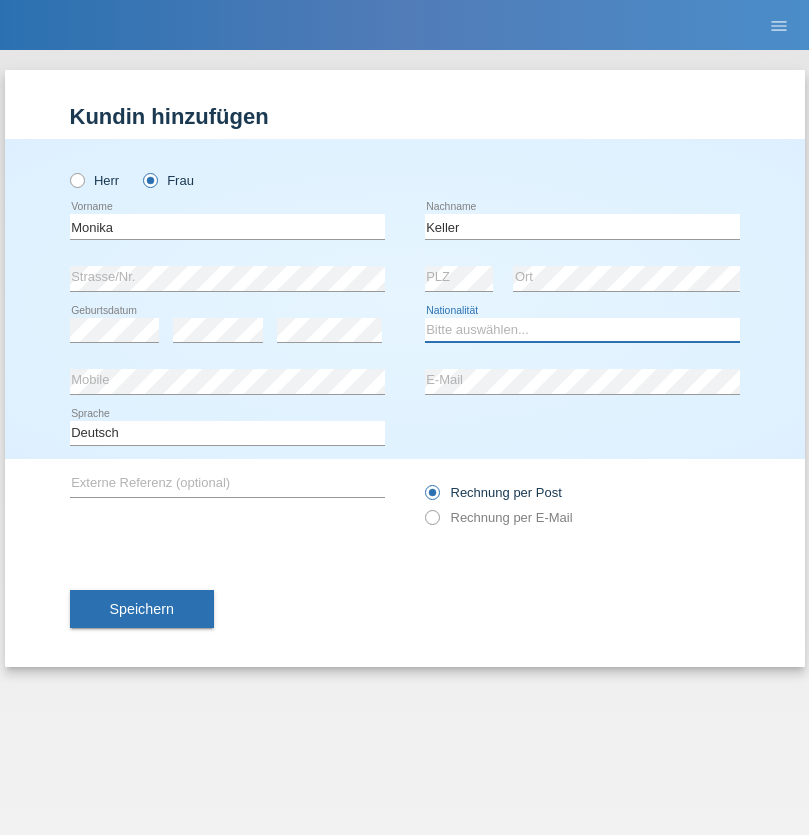 select on "CH" 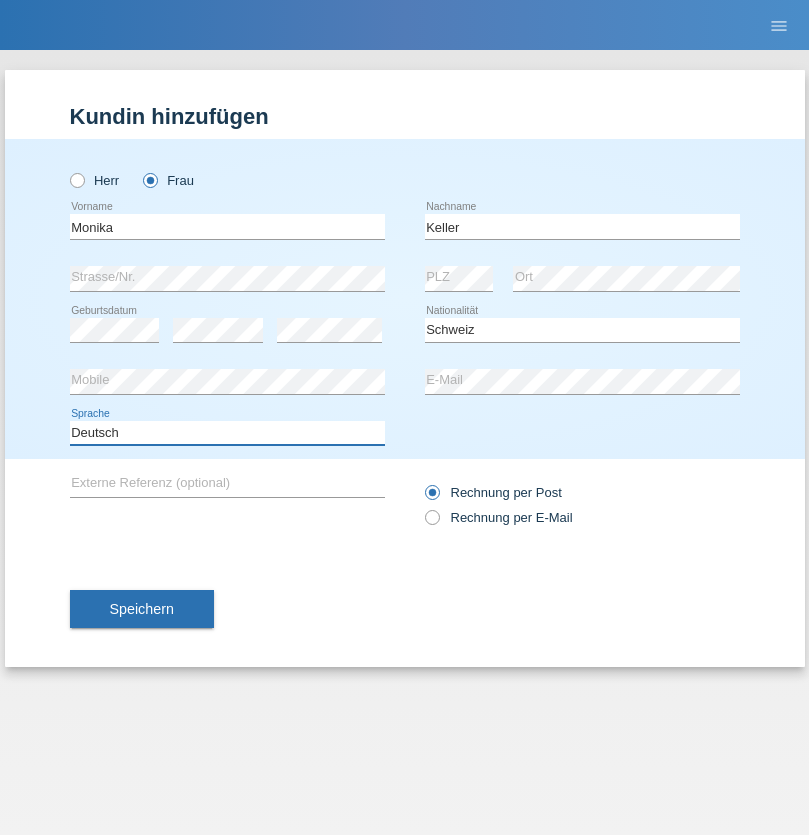 select on "en" 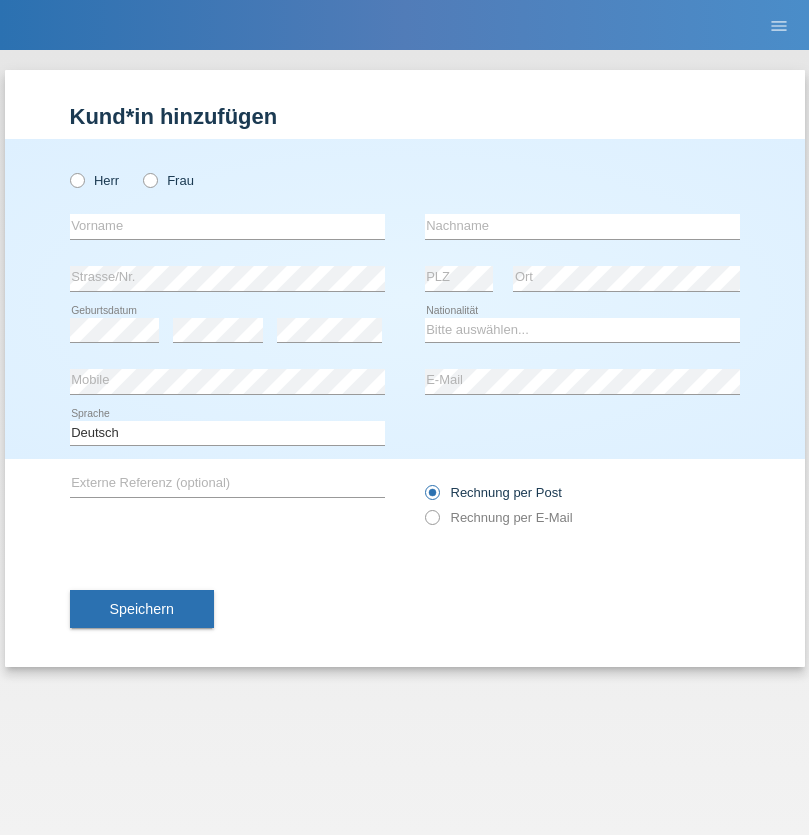 scroll, scrollTop: 0, scrollLeft: 0, axis: both 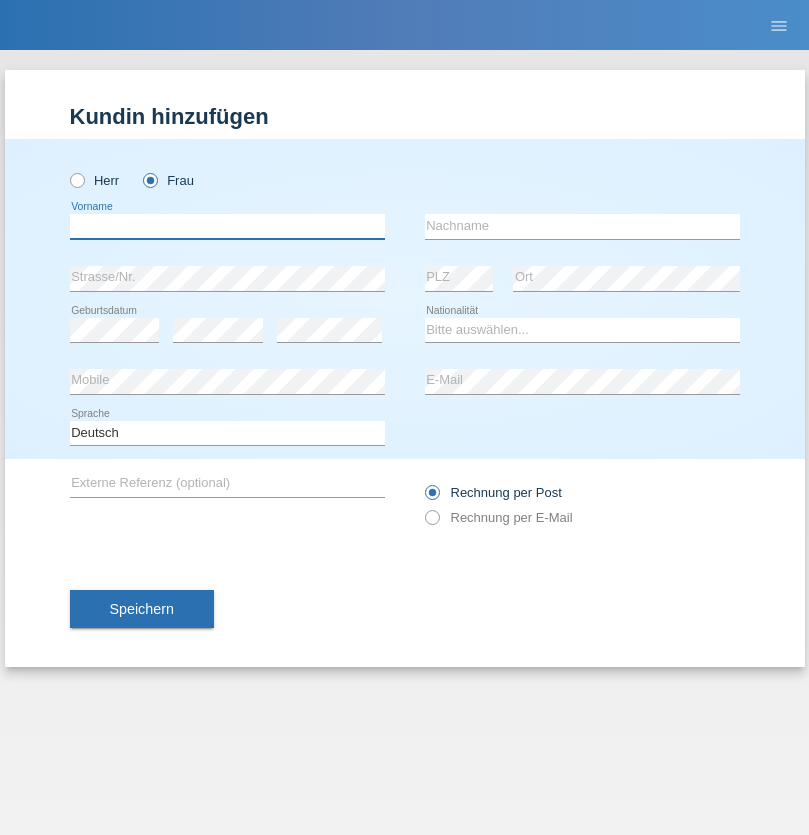 click at bounding box center [227, 226] 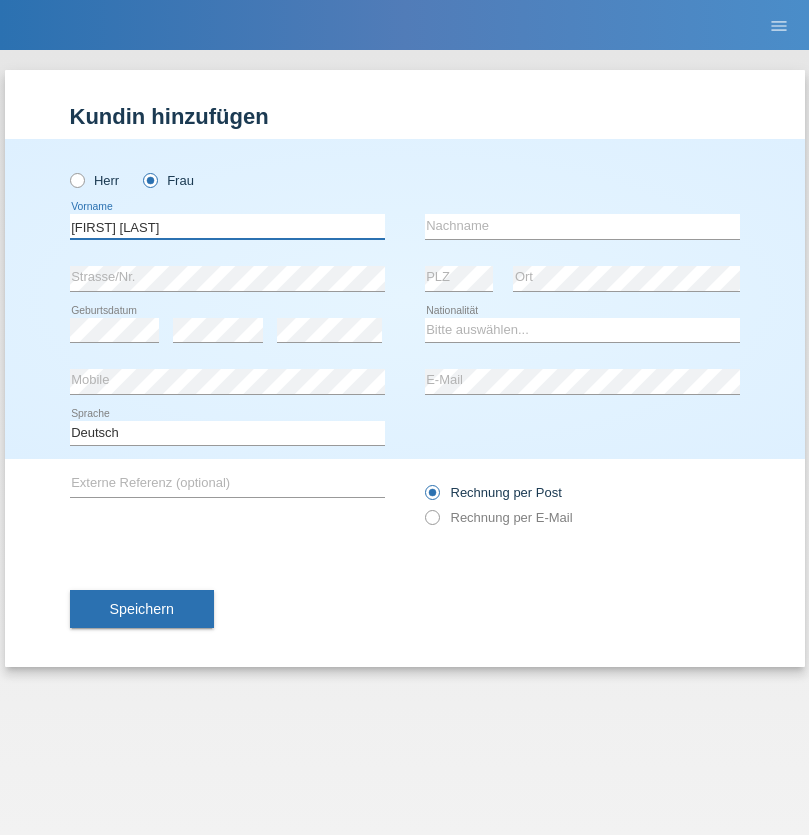 type on "Maria Fernanda" 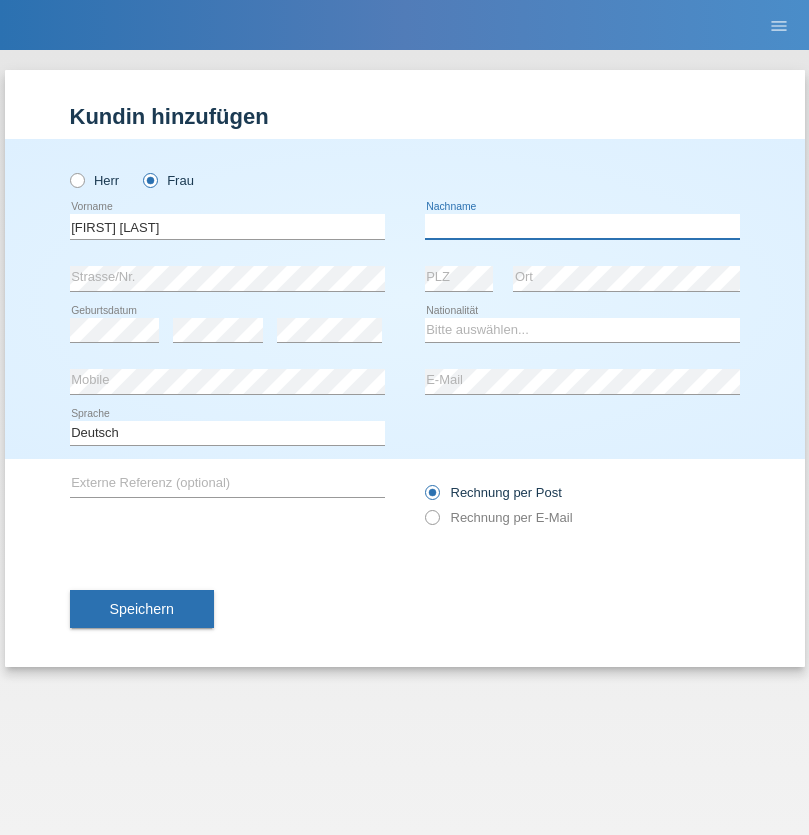 click at bounding box center (582, 226) 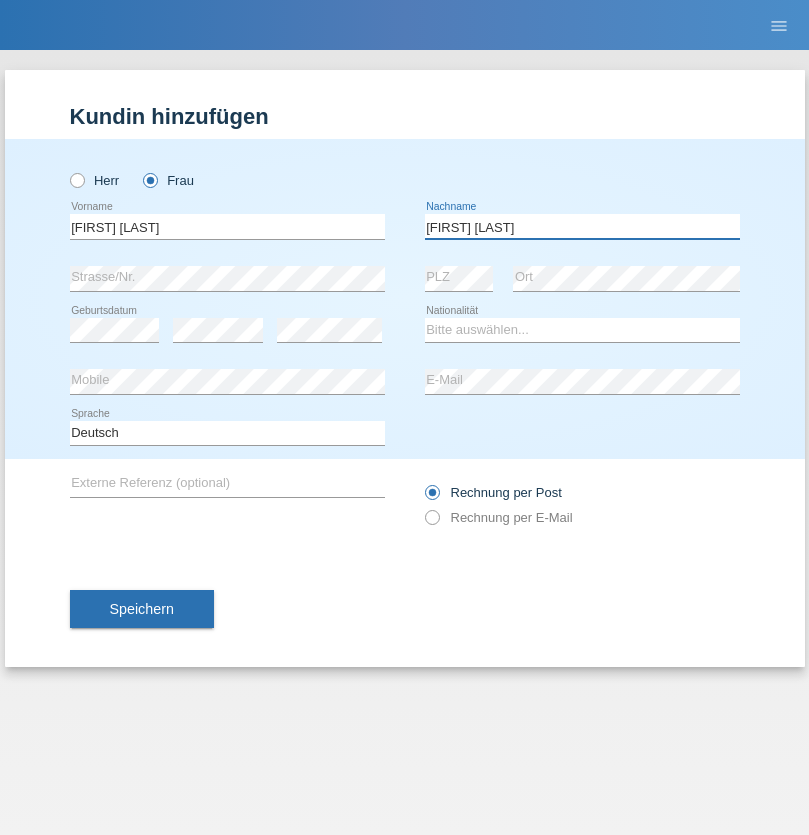 type on "Knusel Campillo" 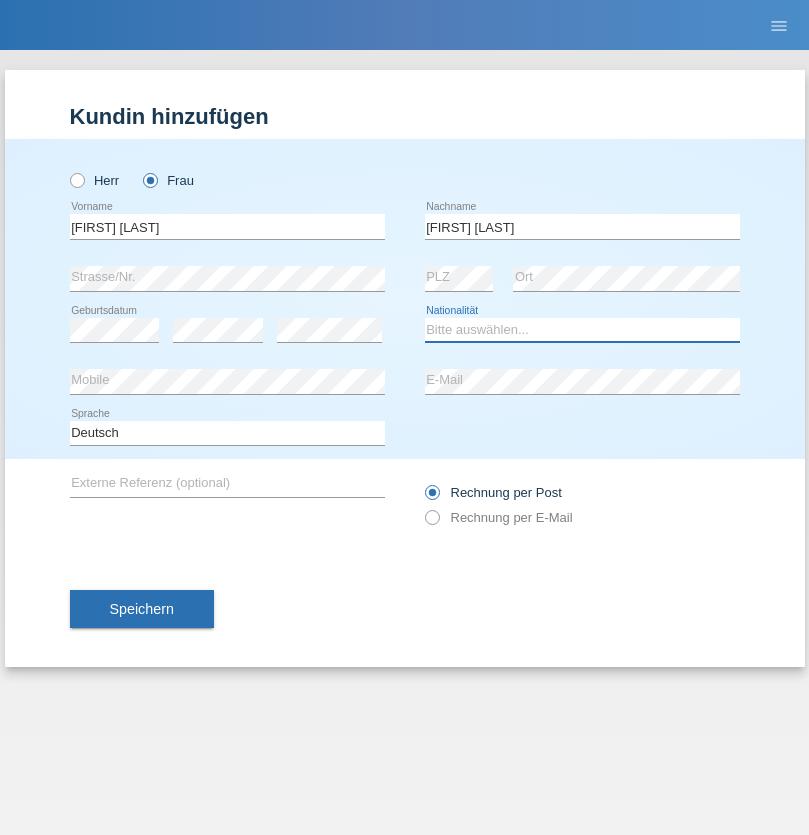 select on "CH" 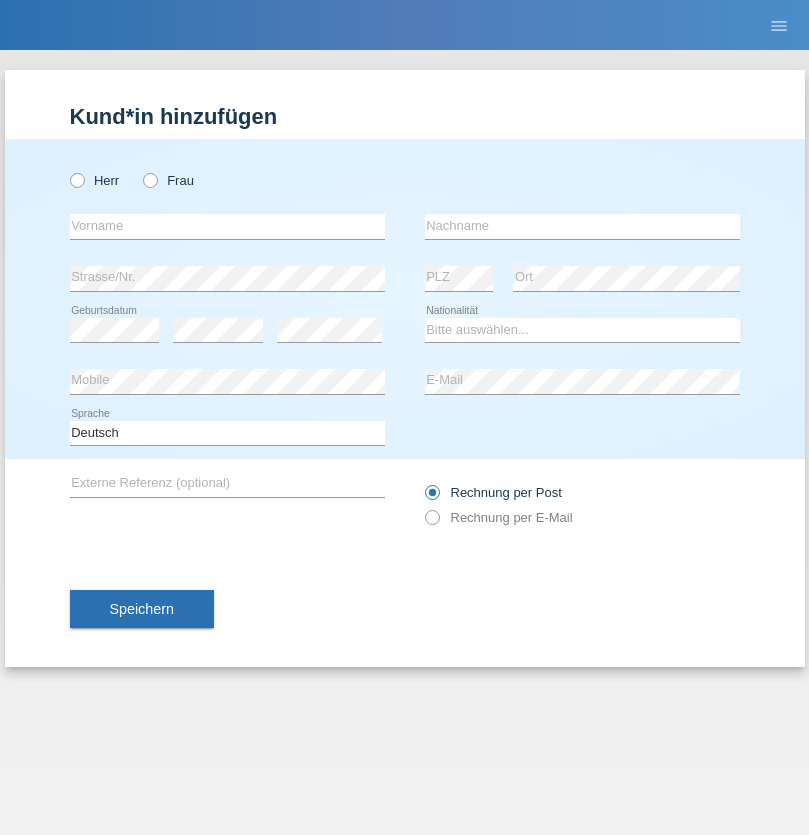 scroll, scrollTop: 0, scrollLeft: 0, axis: both 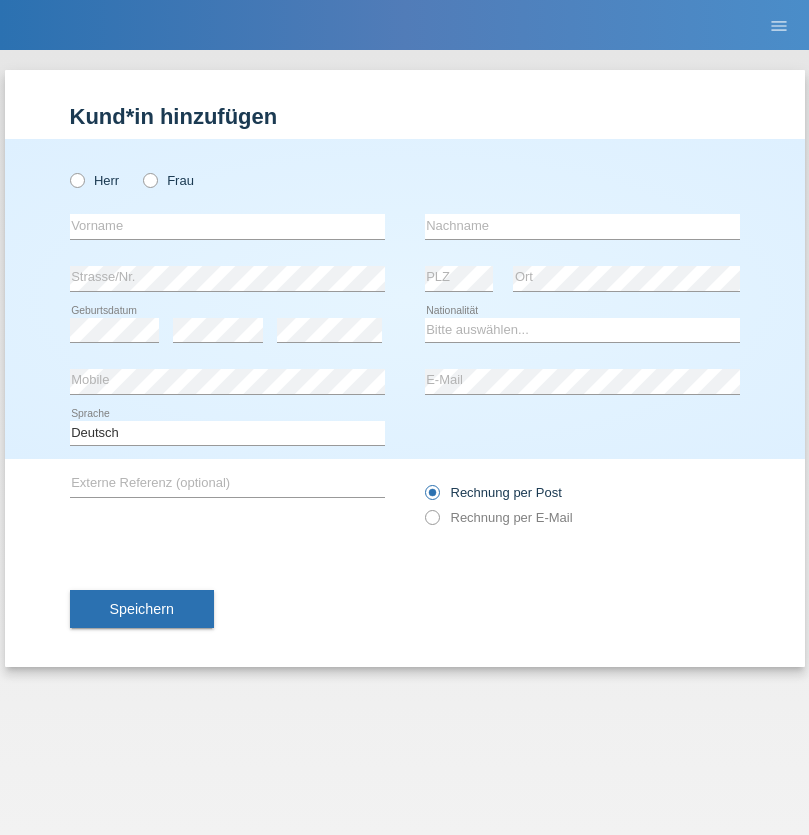 radio on "true" 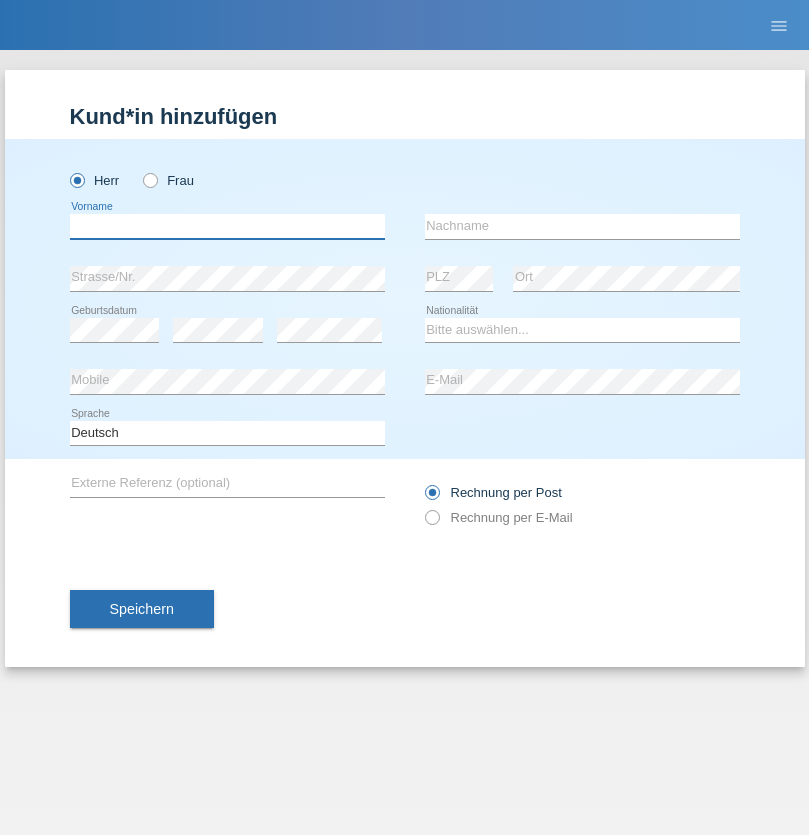 click at bounding box center (227, 226) 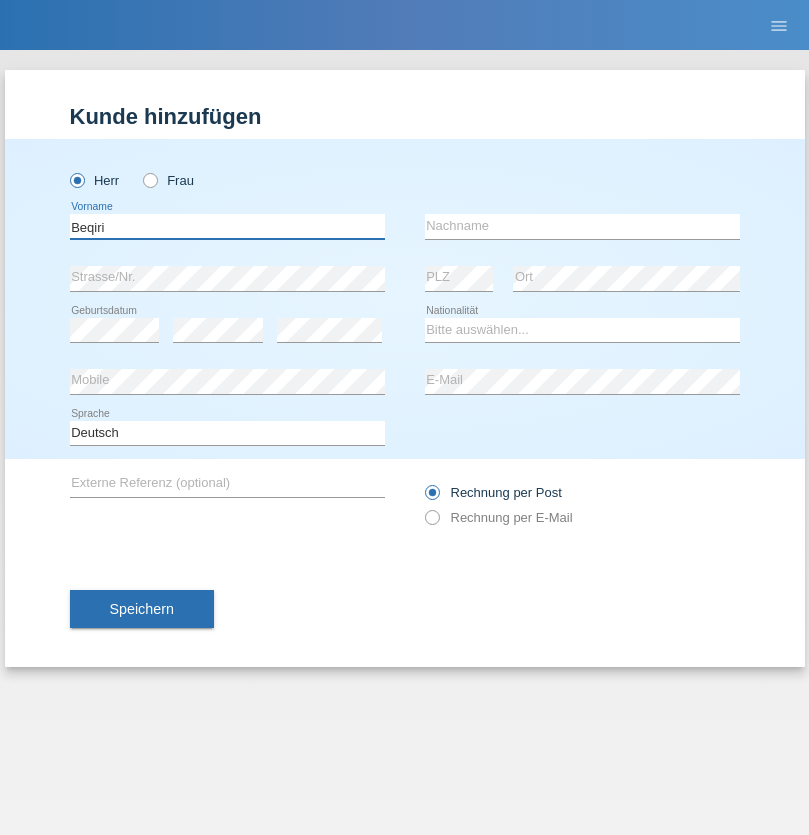 type on "Beqiri" 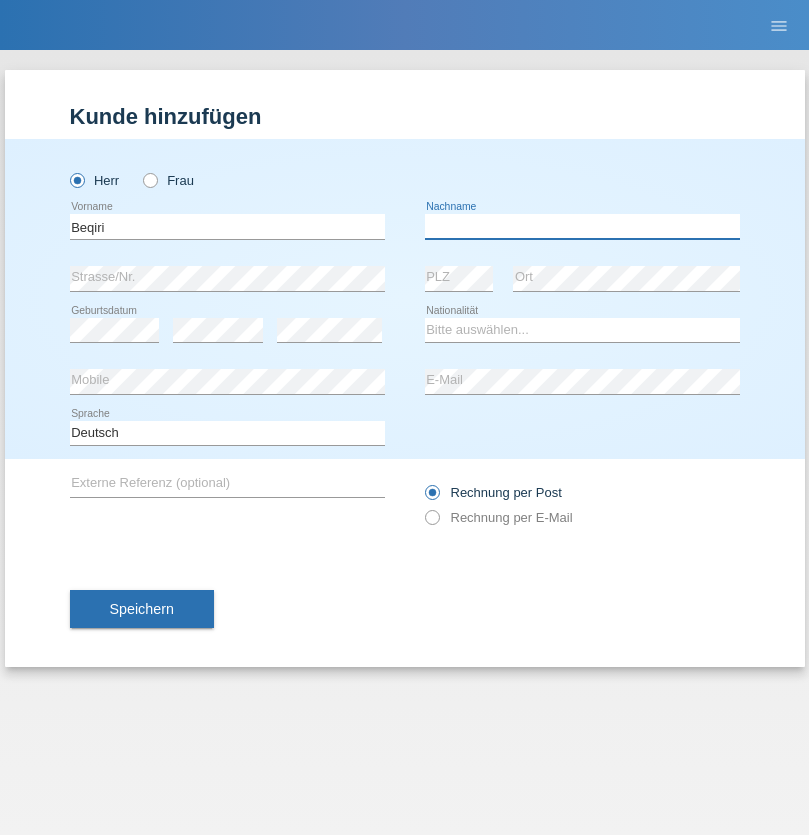 click at bounding box center (582, 226) 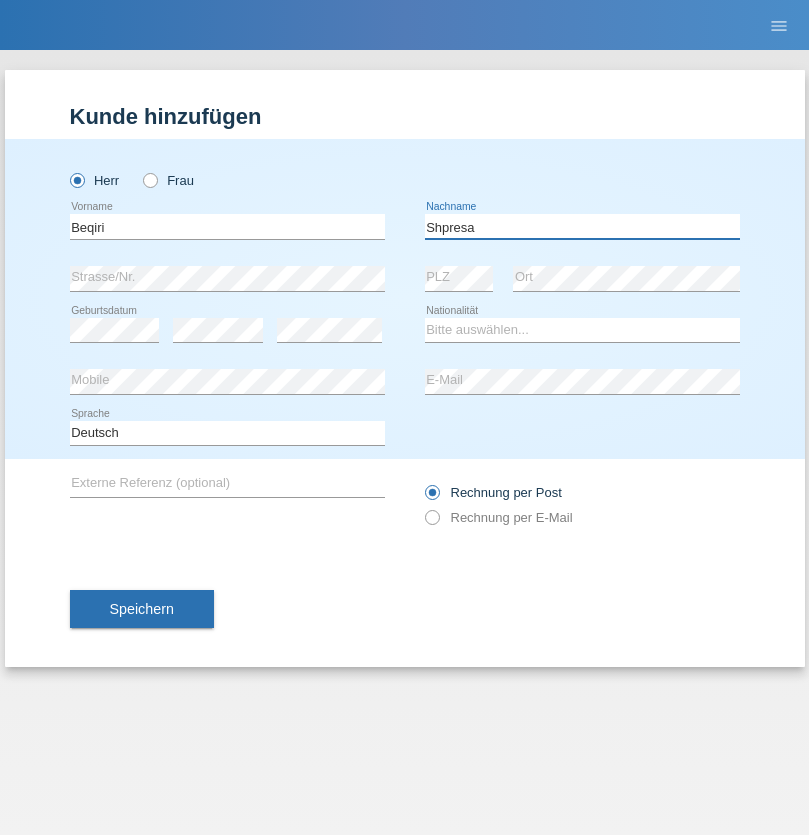 type on "Shpresa" 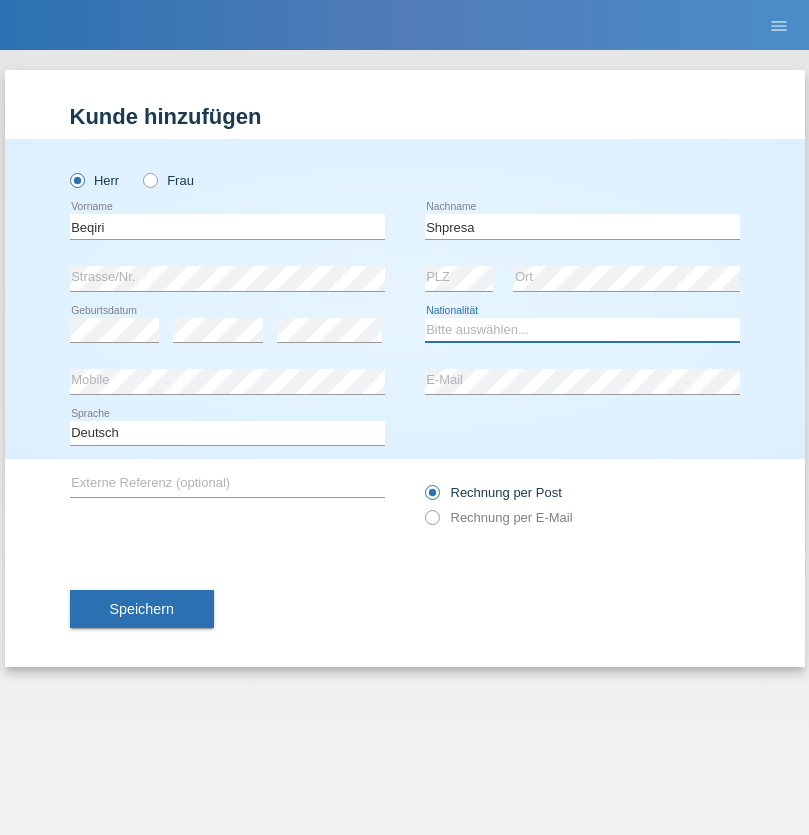 select on "XK" 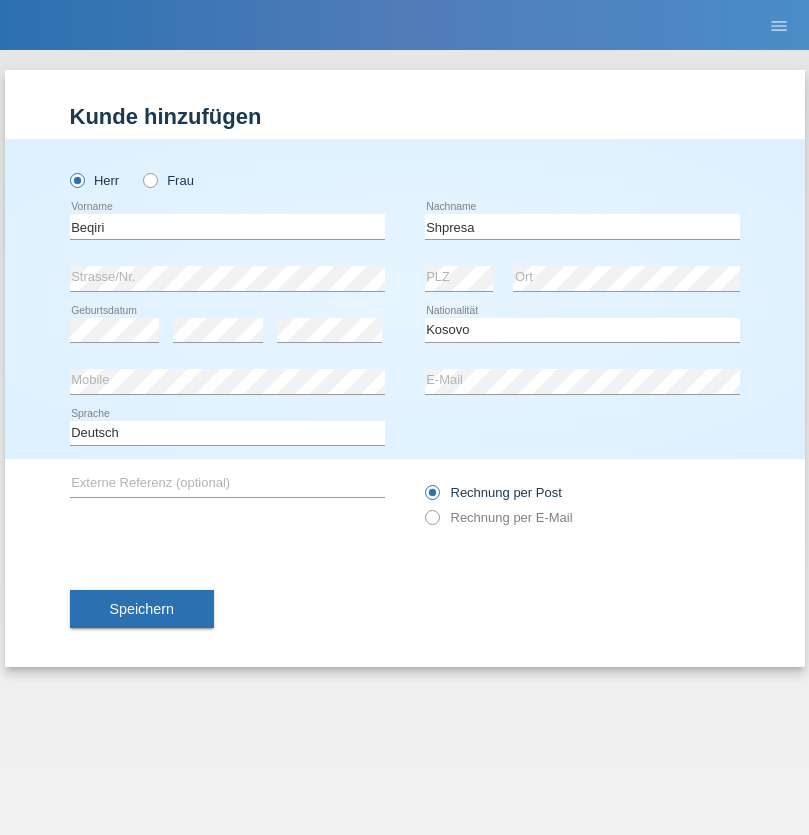 select on "C" 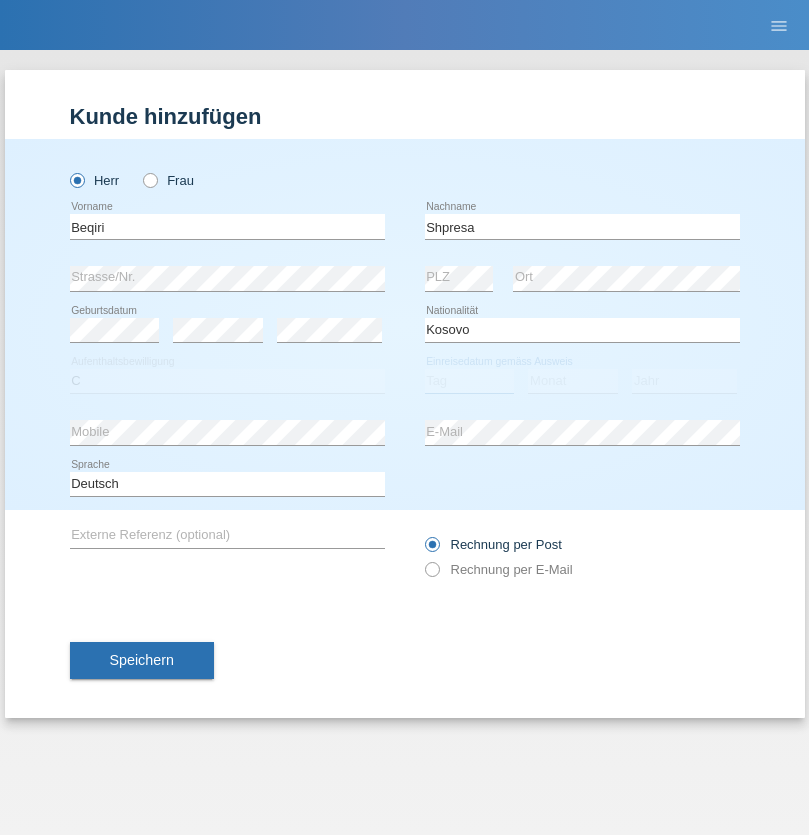 select on "08" 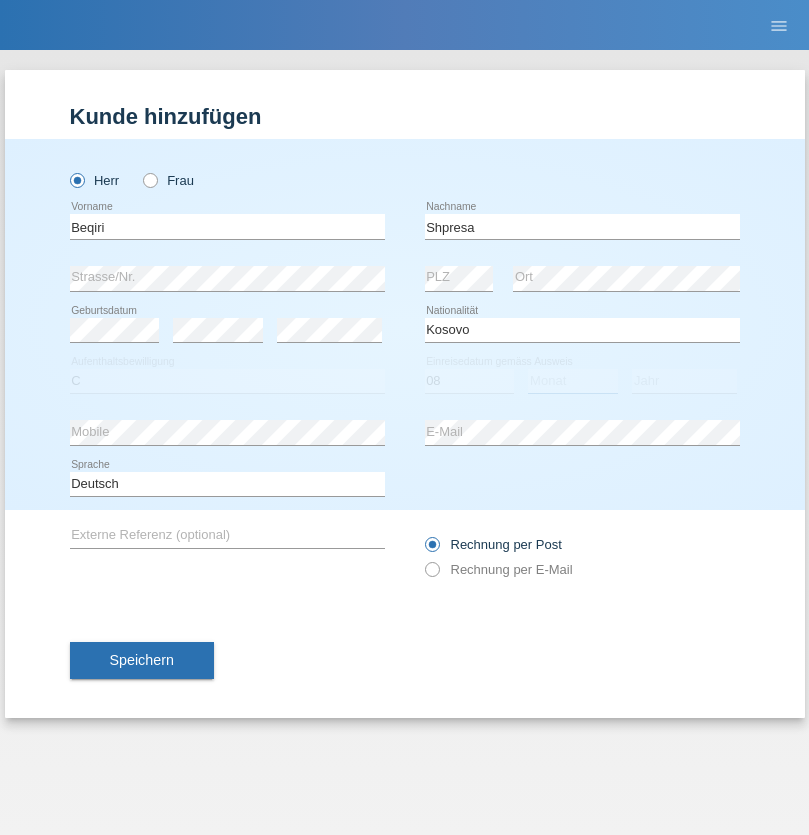 select on "02" 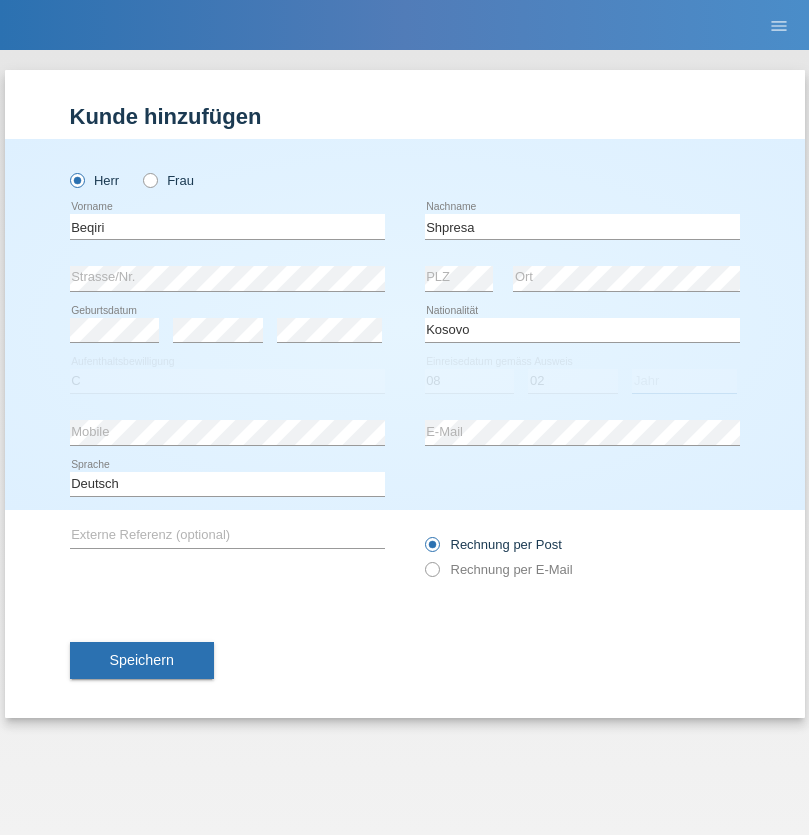 select on "1979" 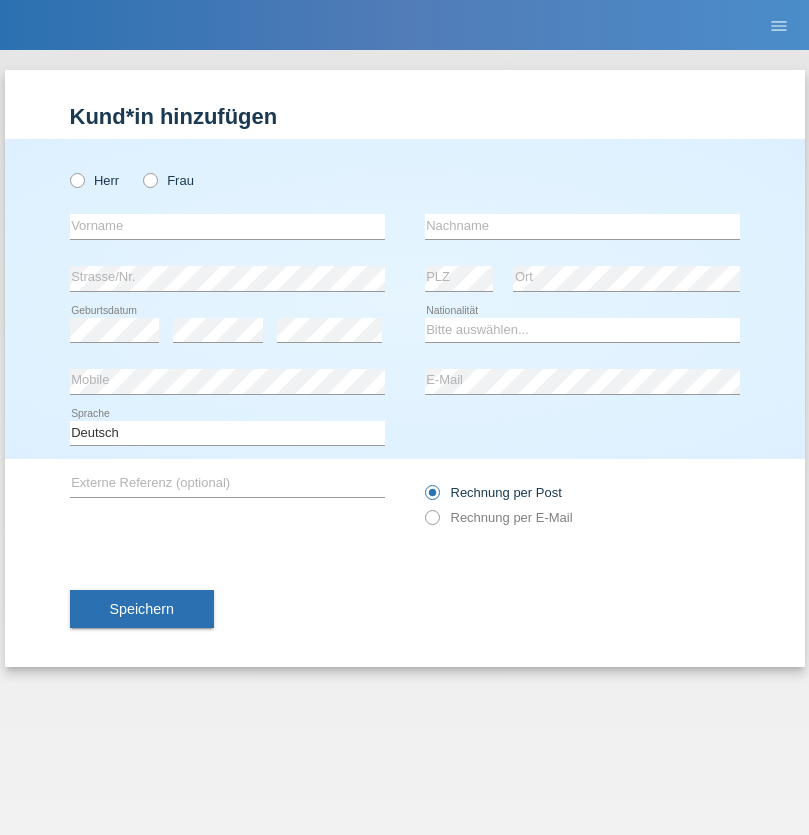 scroll, scrollTop: 0, scrollLeft: 0, axis: both 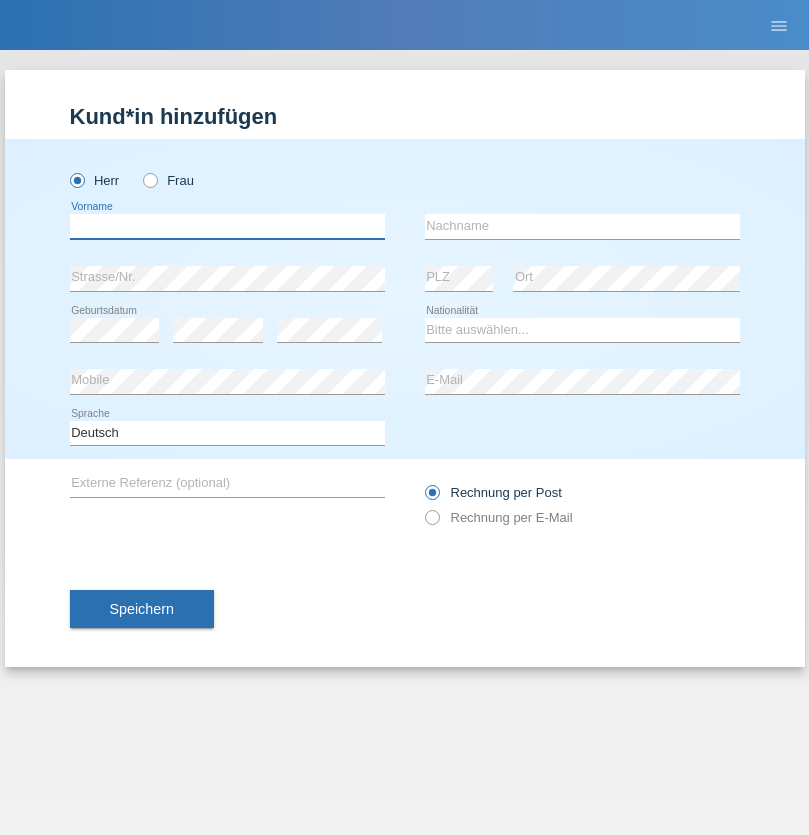 click at bounding box center [227, 226] 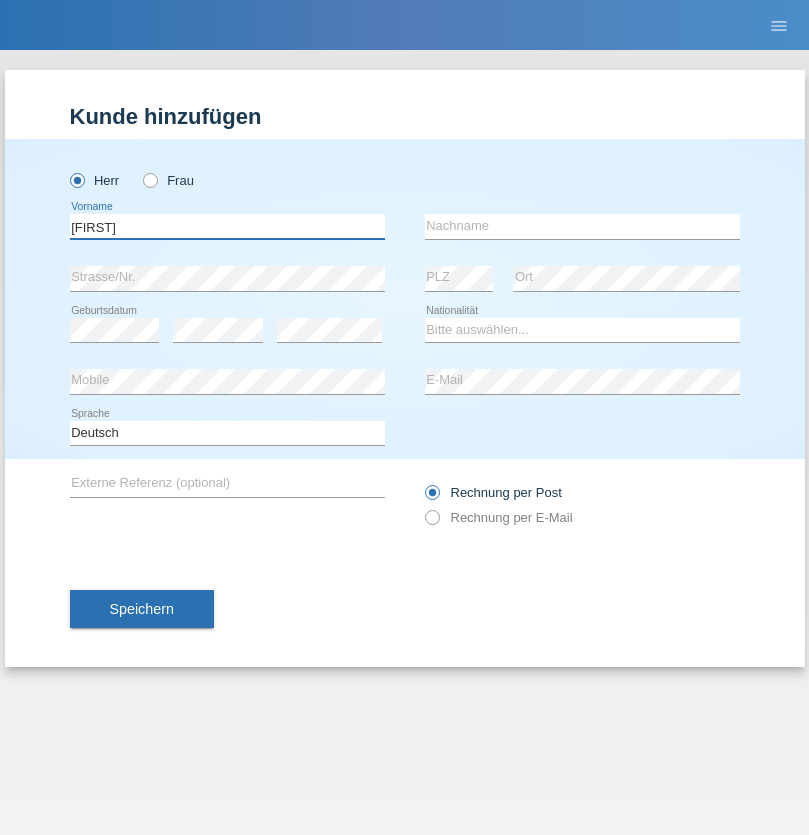 type on "[FIRST]" 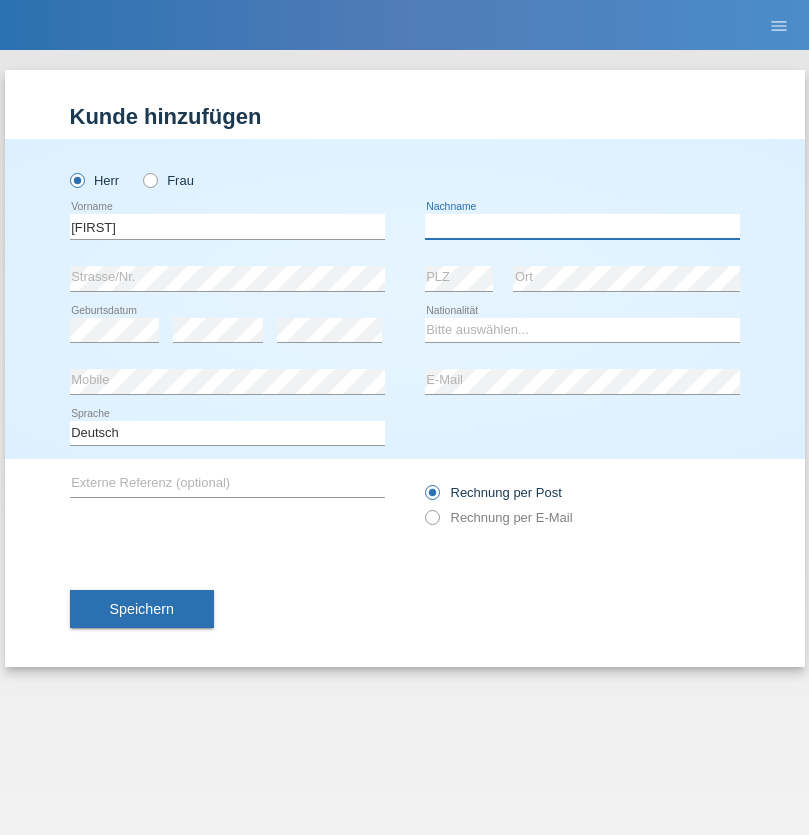 click at bounding box center (582, 226) 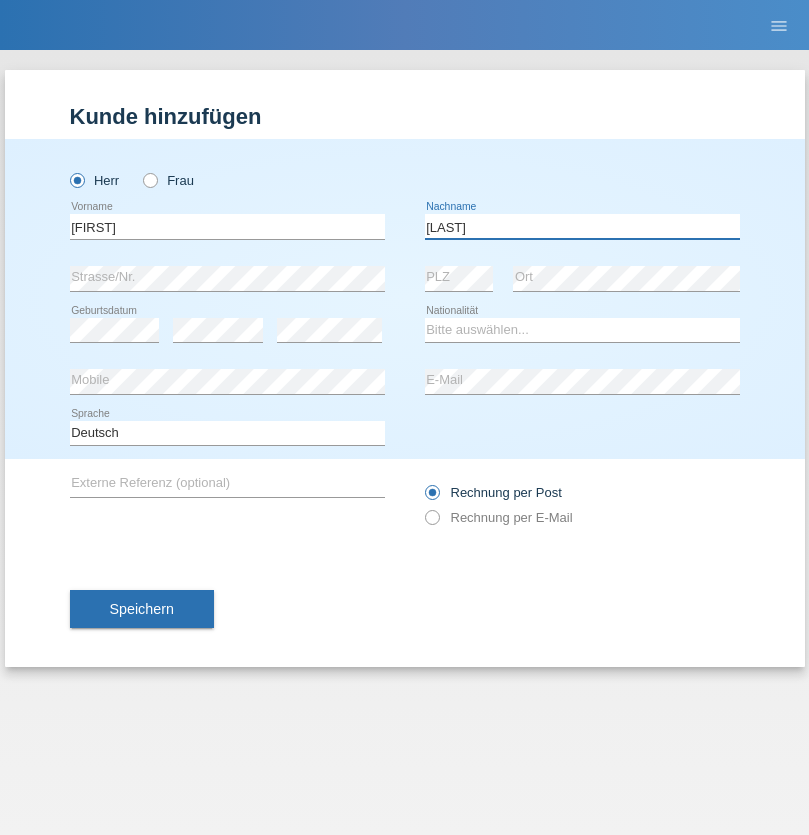 type on "[LAST]" 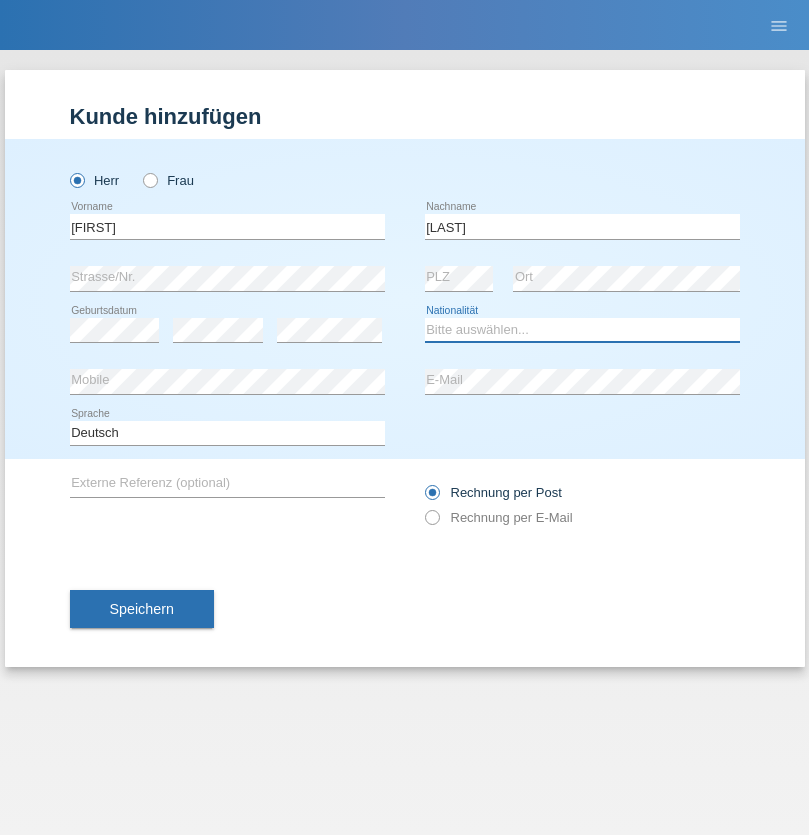 select on "CH" 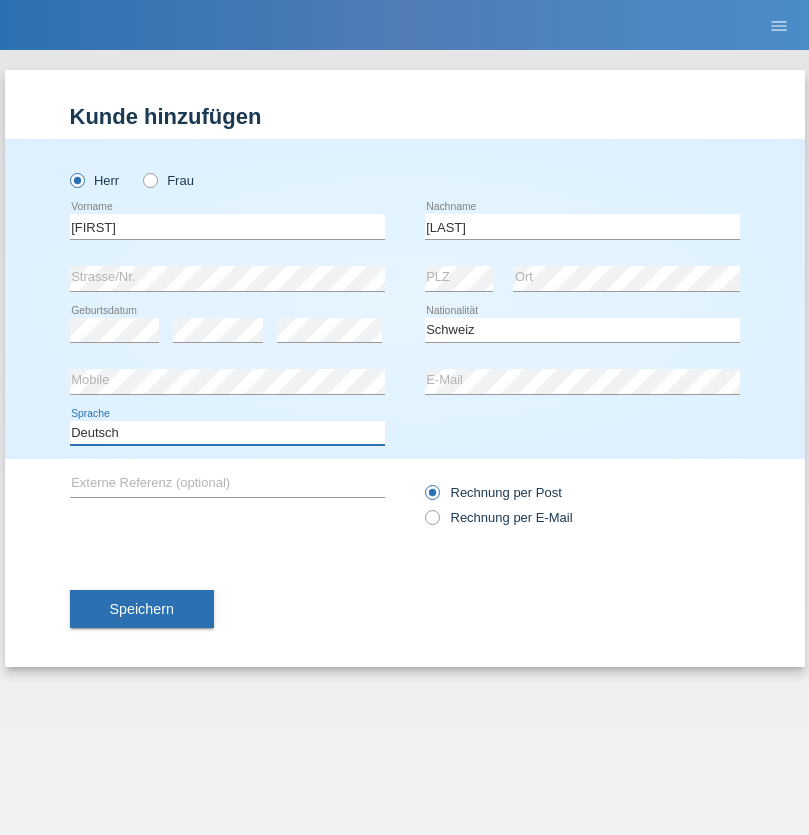 select on "en" 